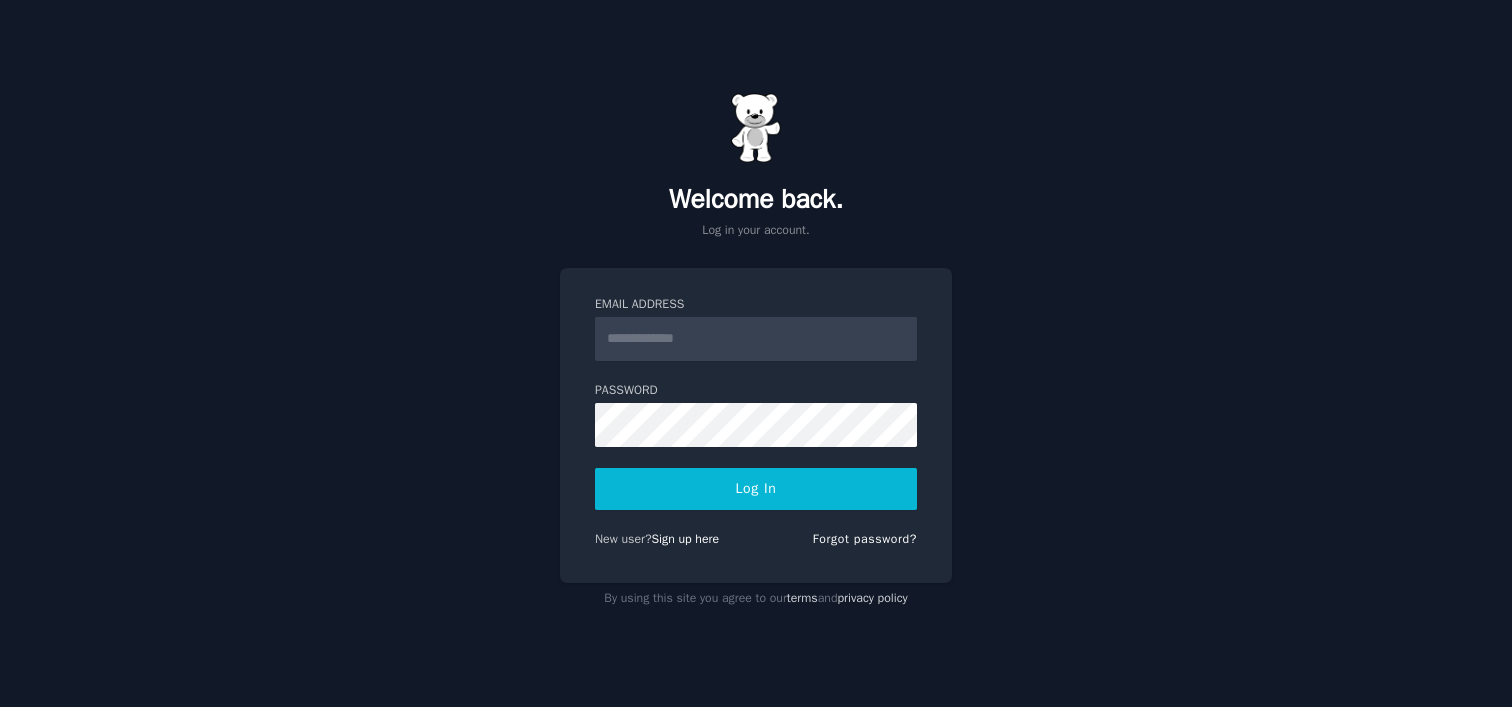 scroll, scrollTop: 0, scrollLeft: 0, axis: both 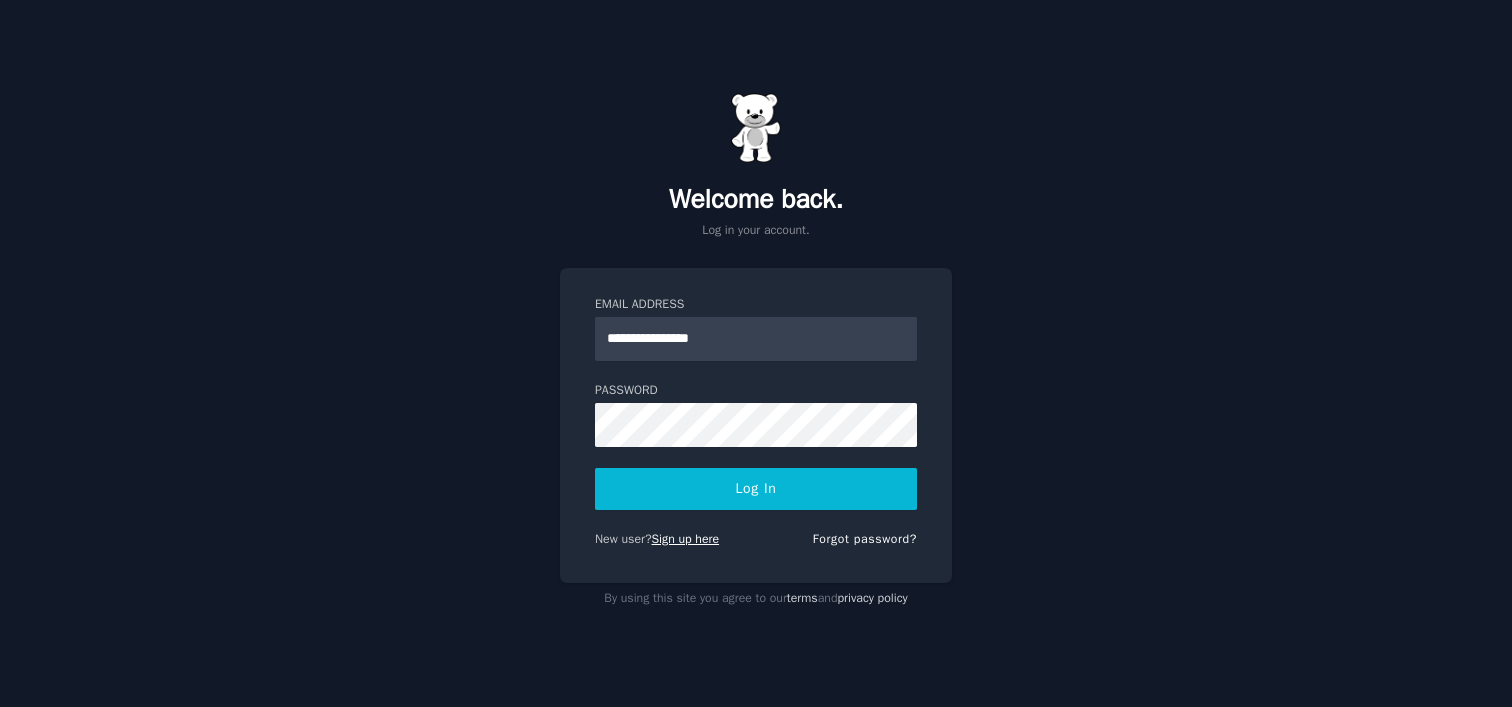 click on "Sign up here" at bounding box center (686, 539) 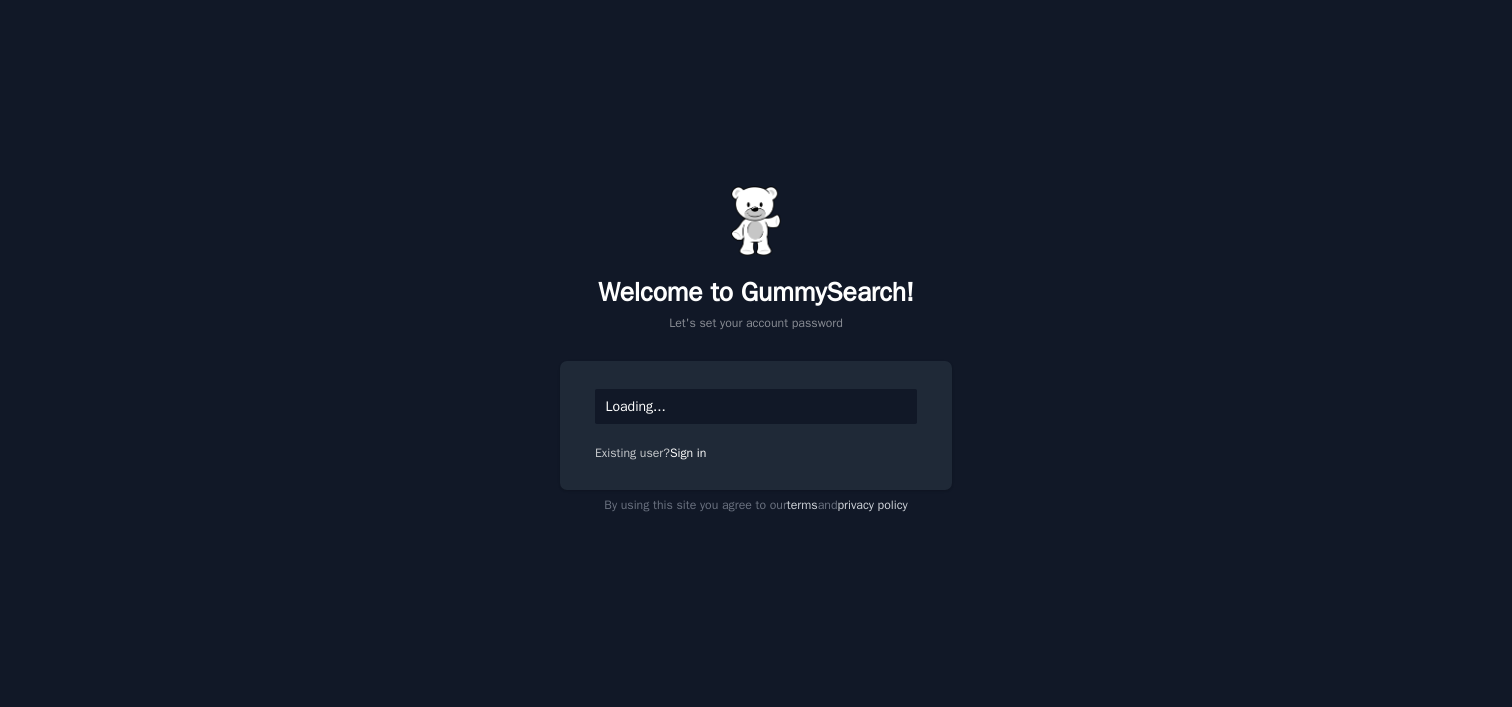 scroll, scrollTop: 0, scrollLeft: 0, axis: both 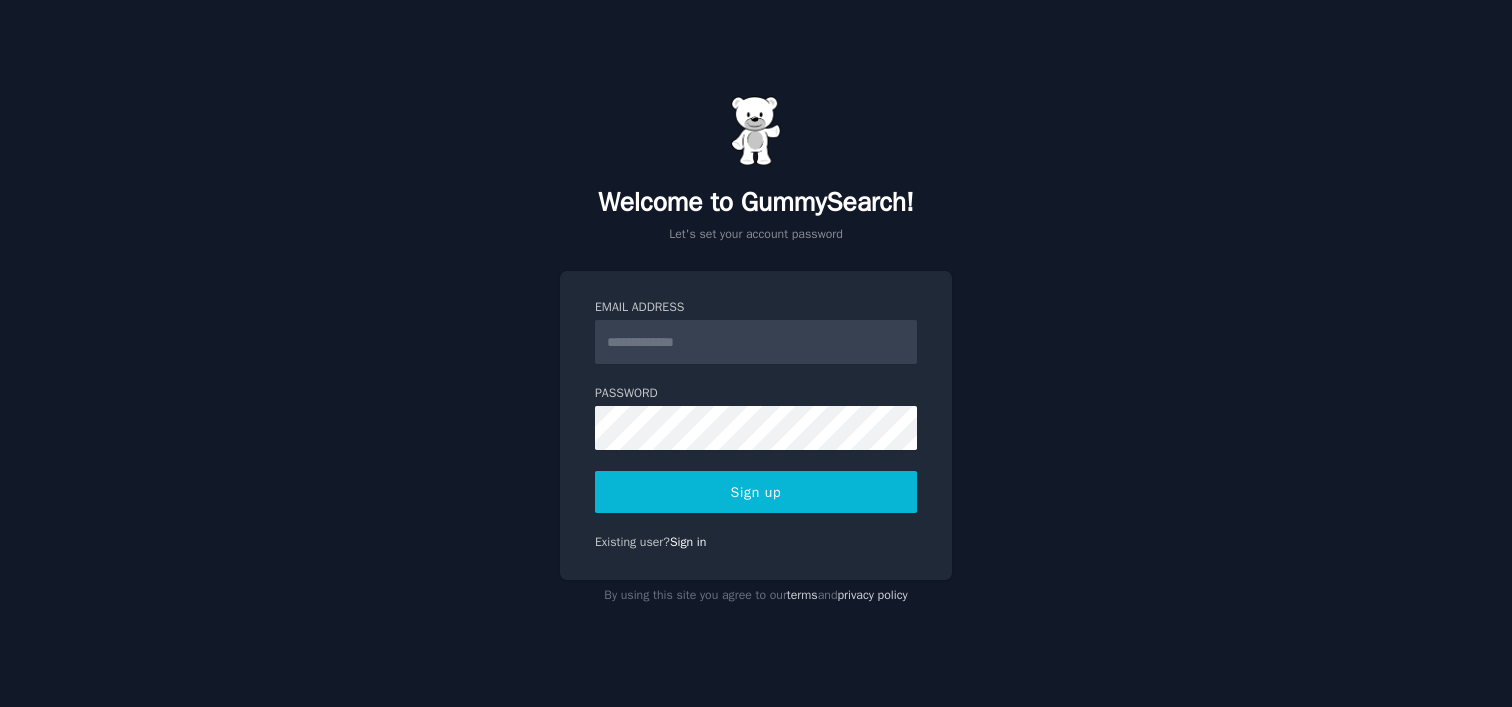 click on "Email Address" at bounding box center (756, 342) 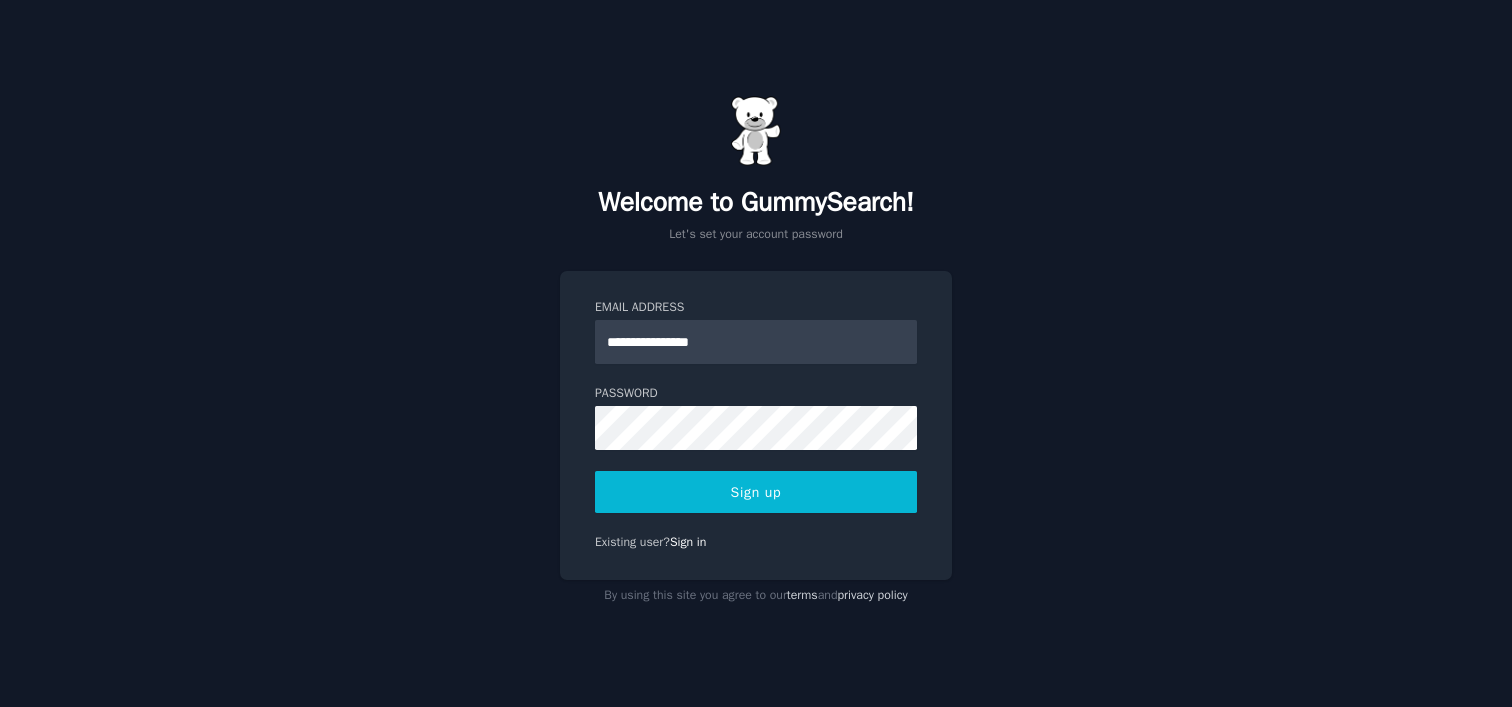 click on "Sign up" at bounding box center [756, 492] 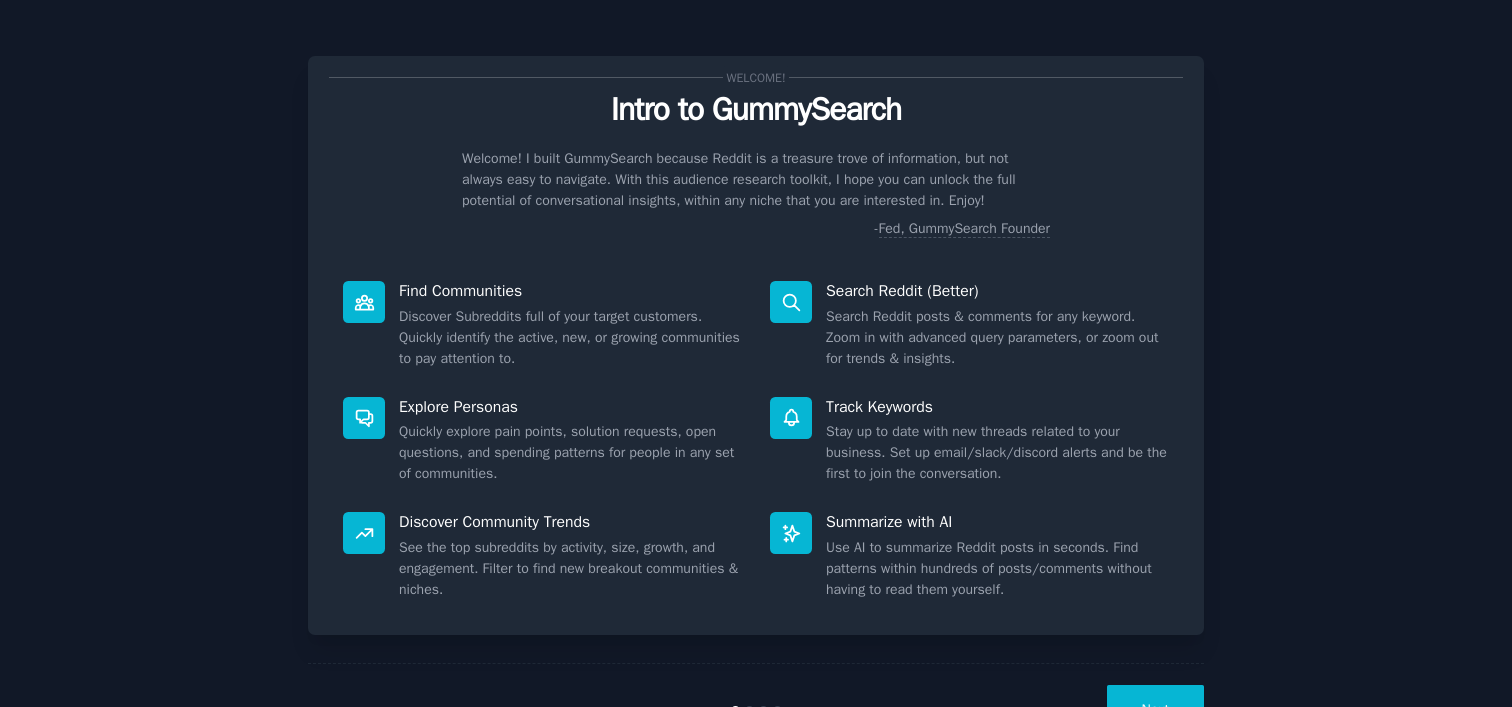 scroll, scrollTop: 0, scrollLeft: 0, axis: both 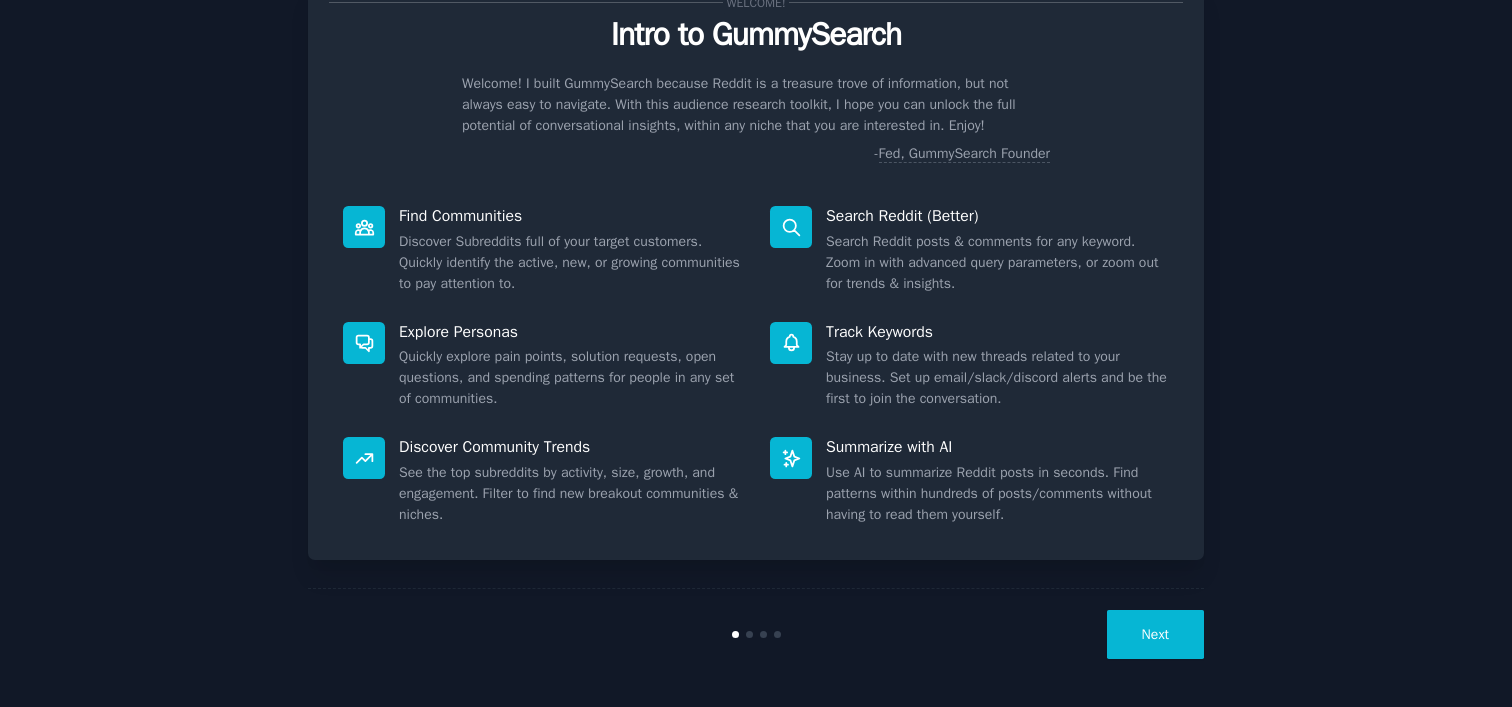 click on "Next" at bounding box center (1155, 634) 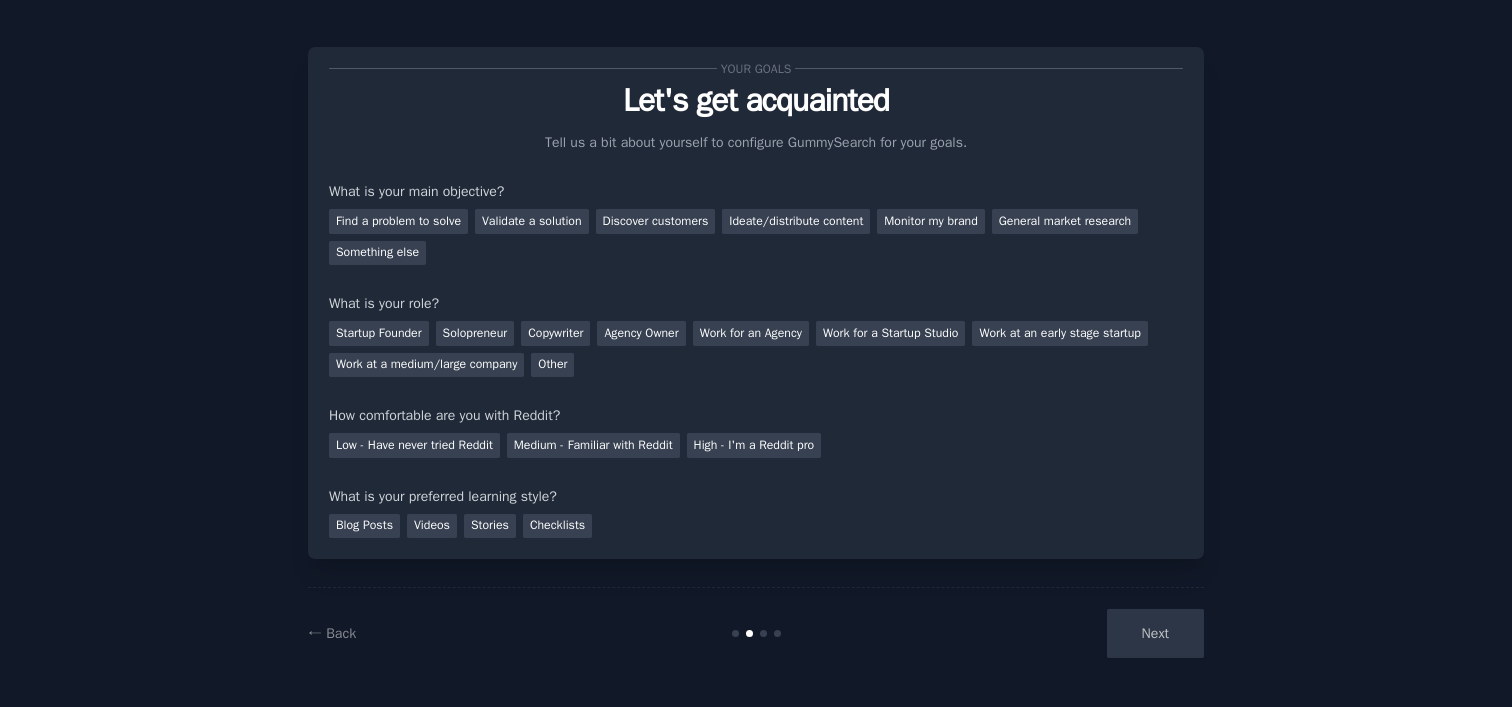 scroll, scrollTop: 9, scrollLeft: 0, axis: vertical 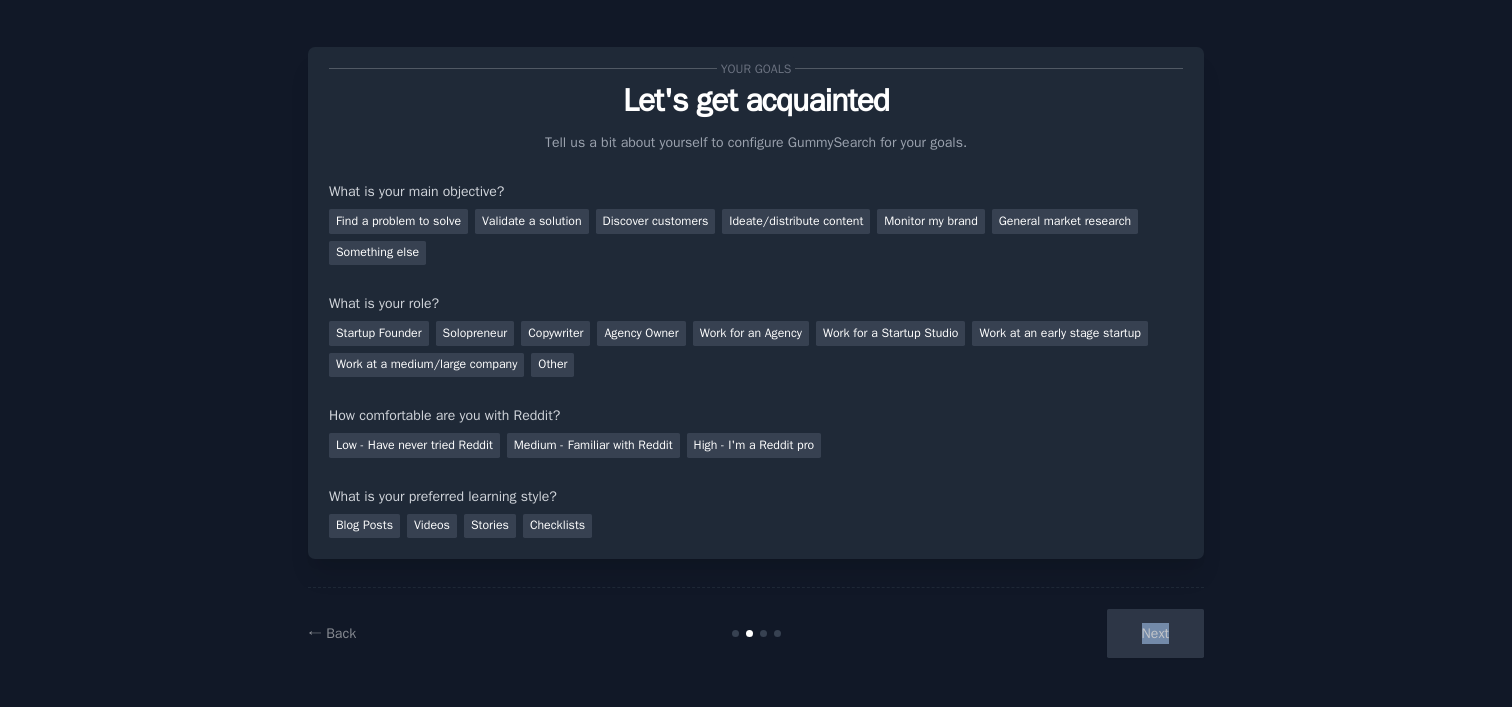 click on "Next" at bounding box center [1054, 633] 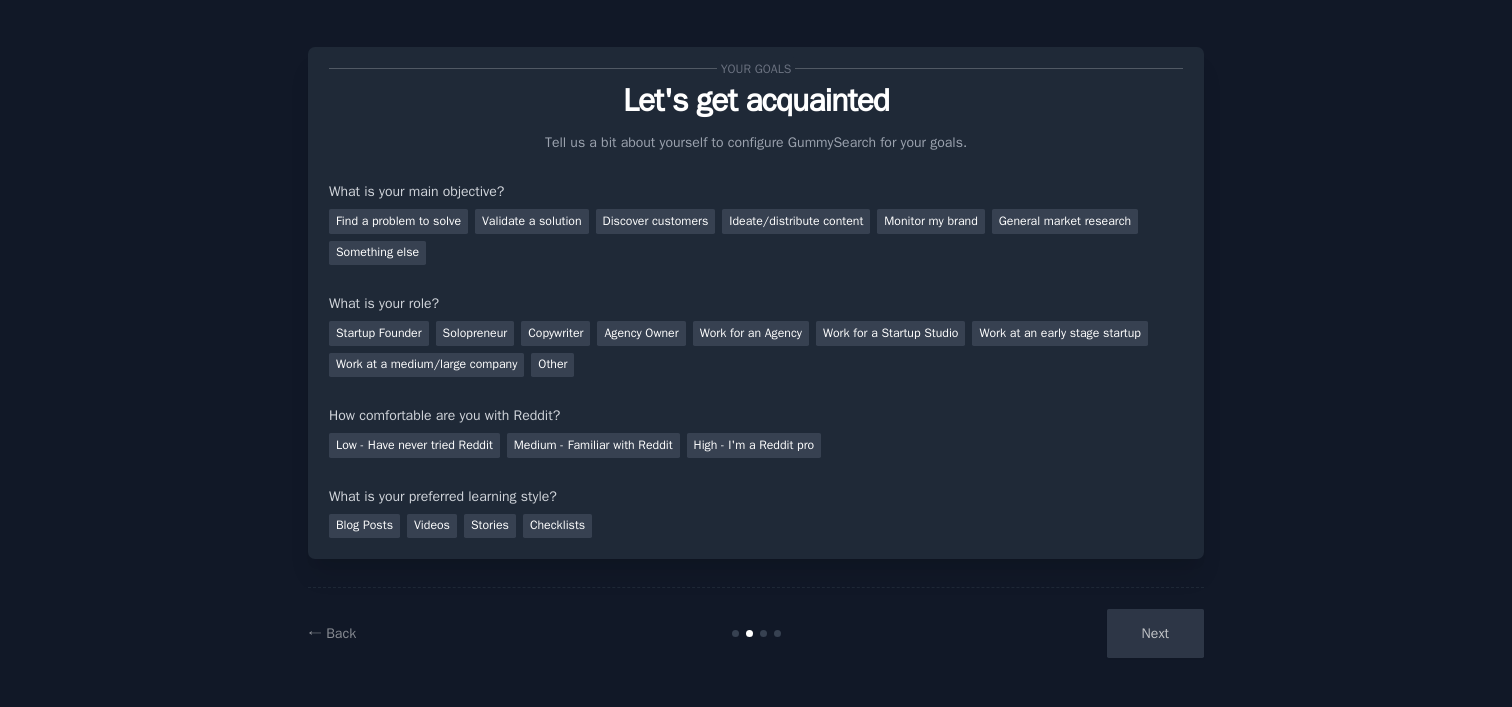 click on "Next" at bounding box center (1054, 633) 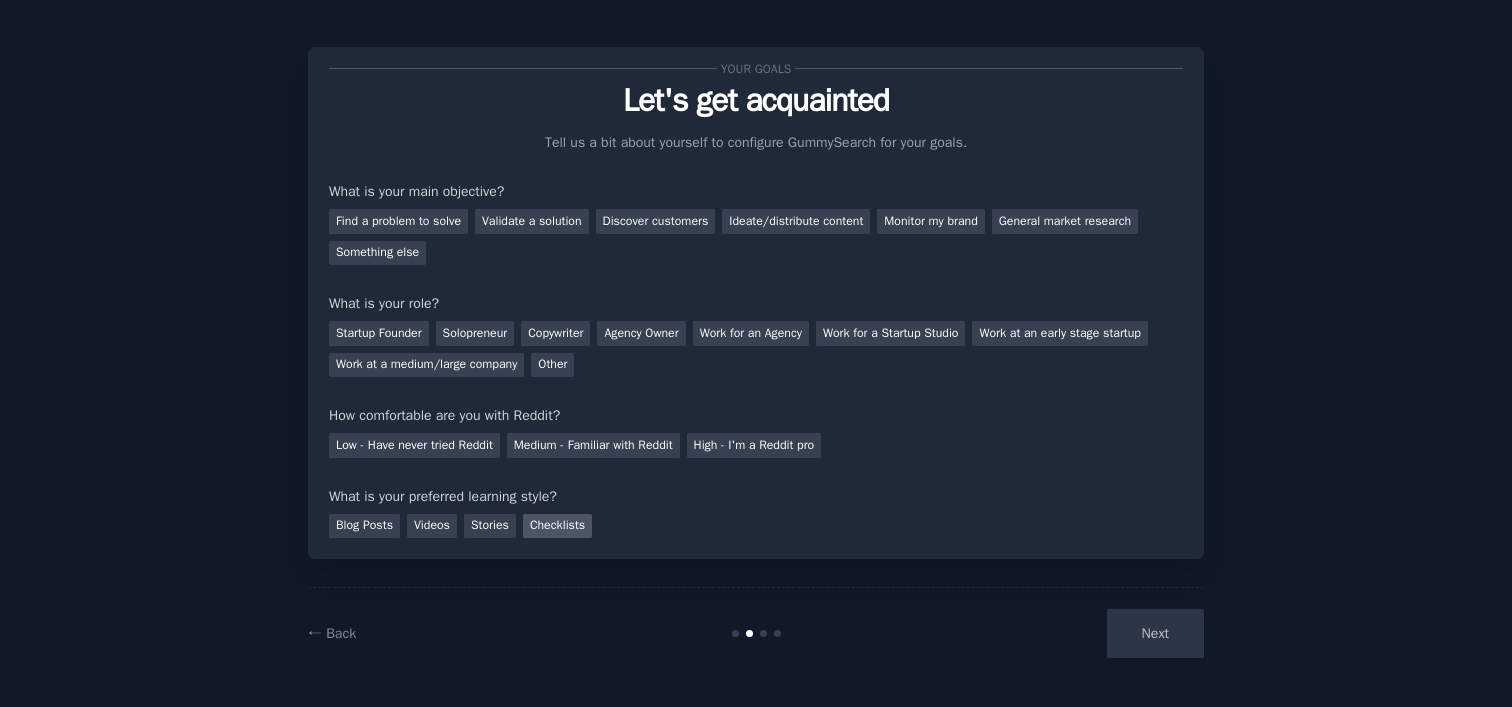 click on "Checklists" at bounding box center [557, 526] 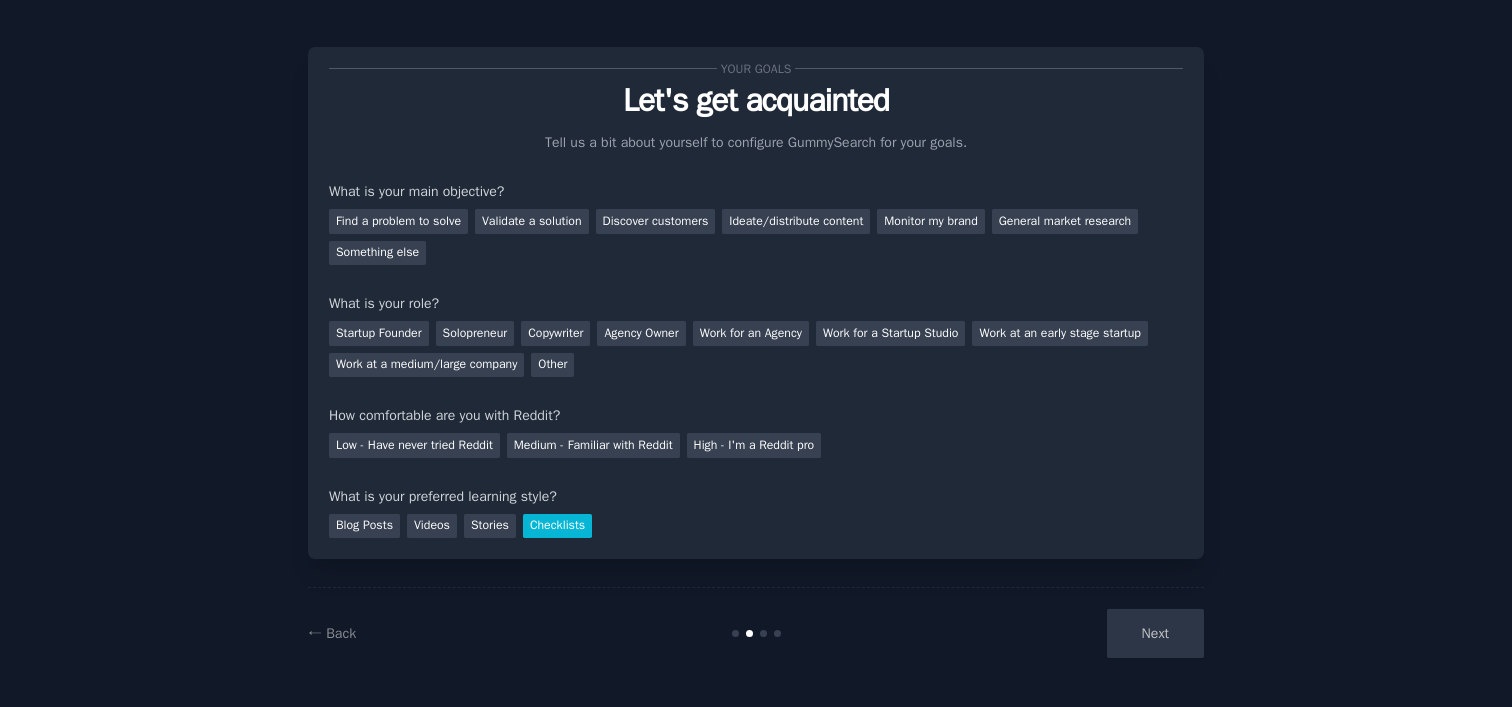 click on "Next" at bounding box center [1054, 633] 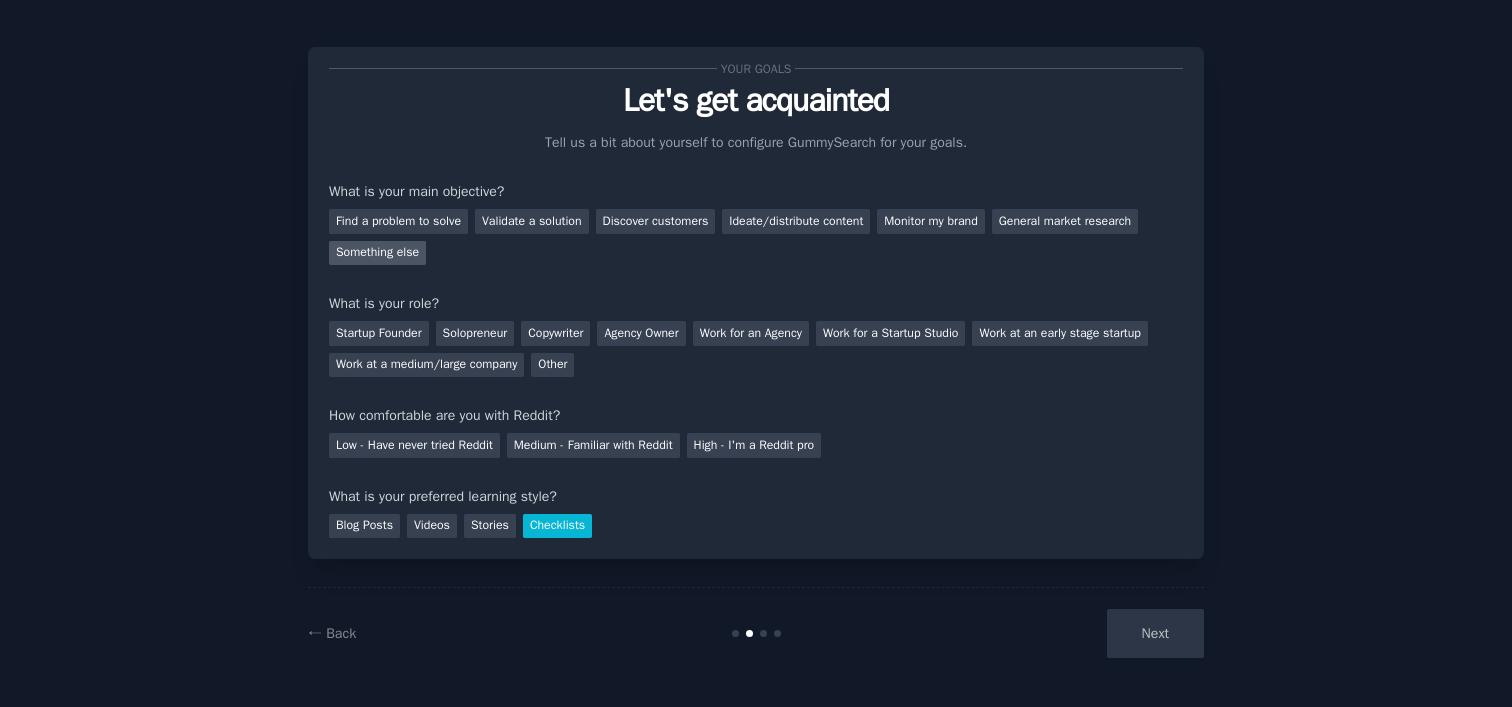click on "Something else" at bounding box center [377, 253] 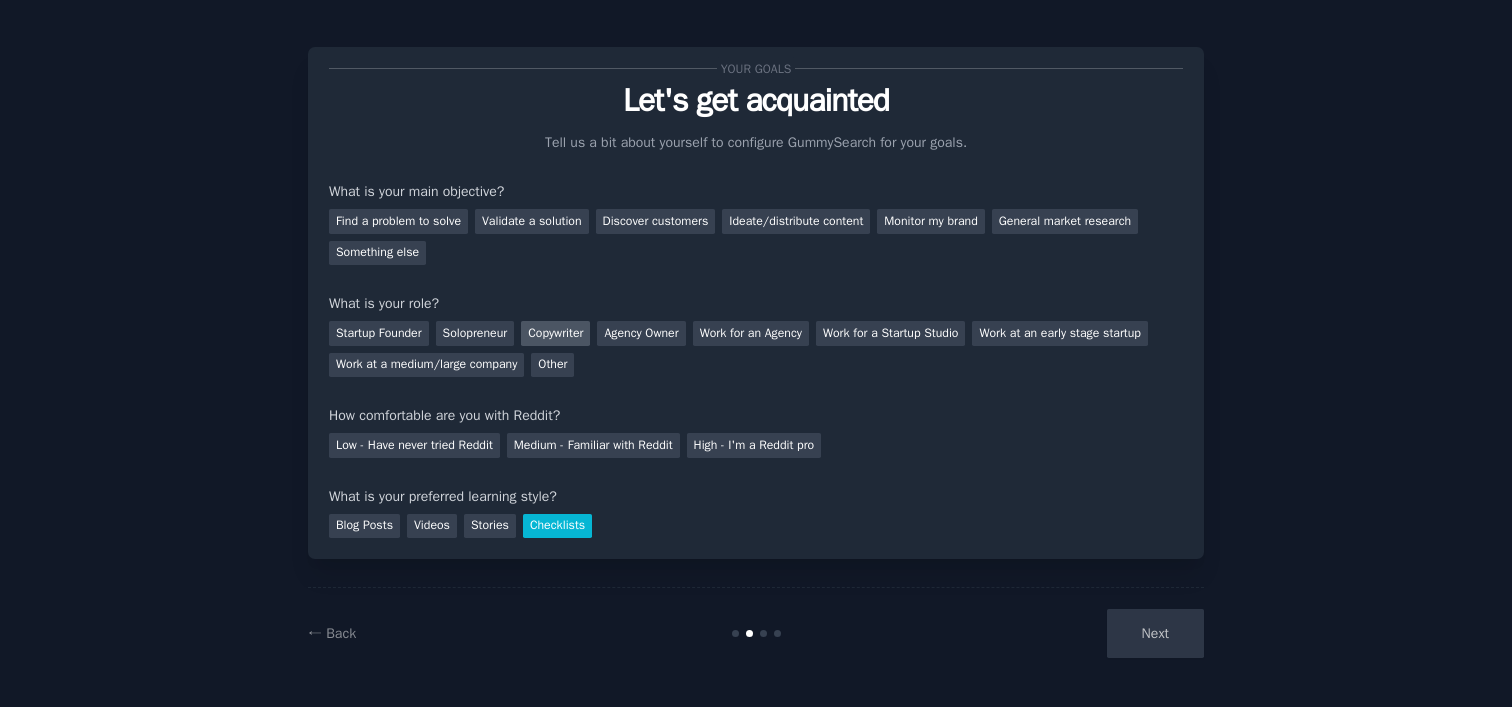 scroll, scrollTop: 75, scrollLeft: 0, axis: vertical 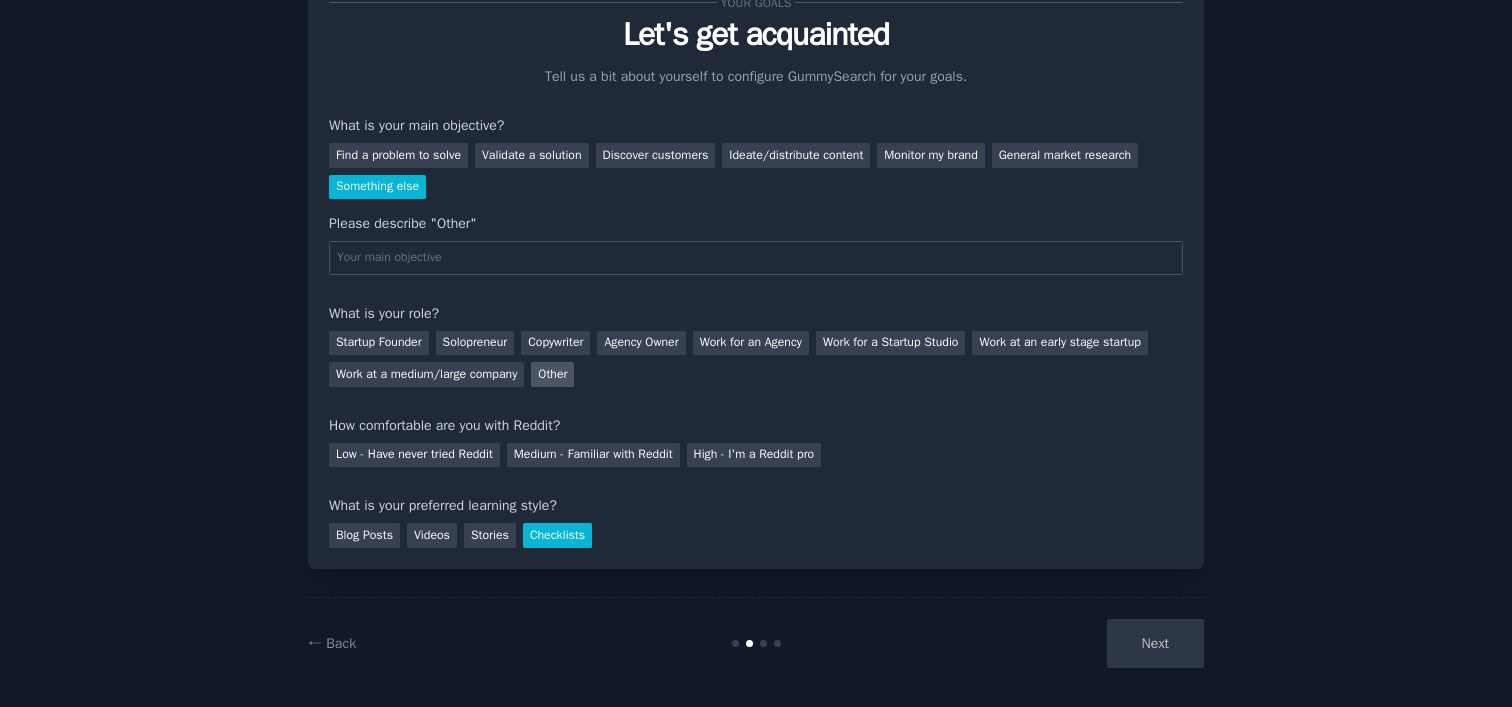 click on "Other" at bounding box center [552, 374] 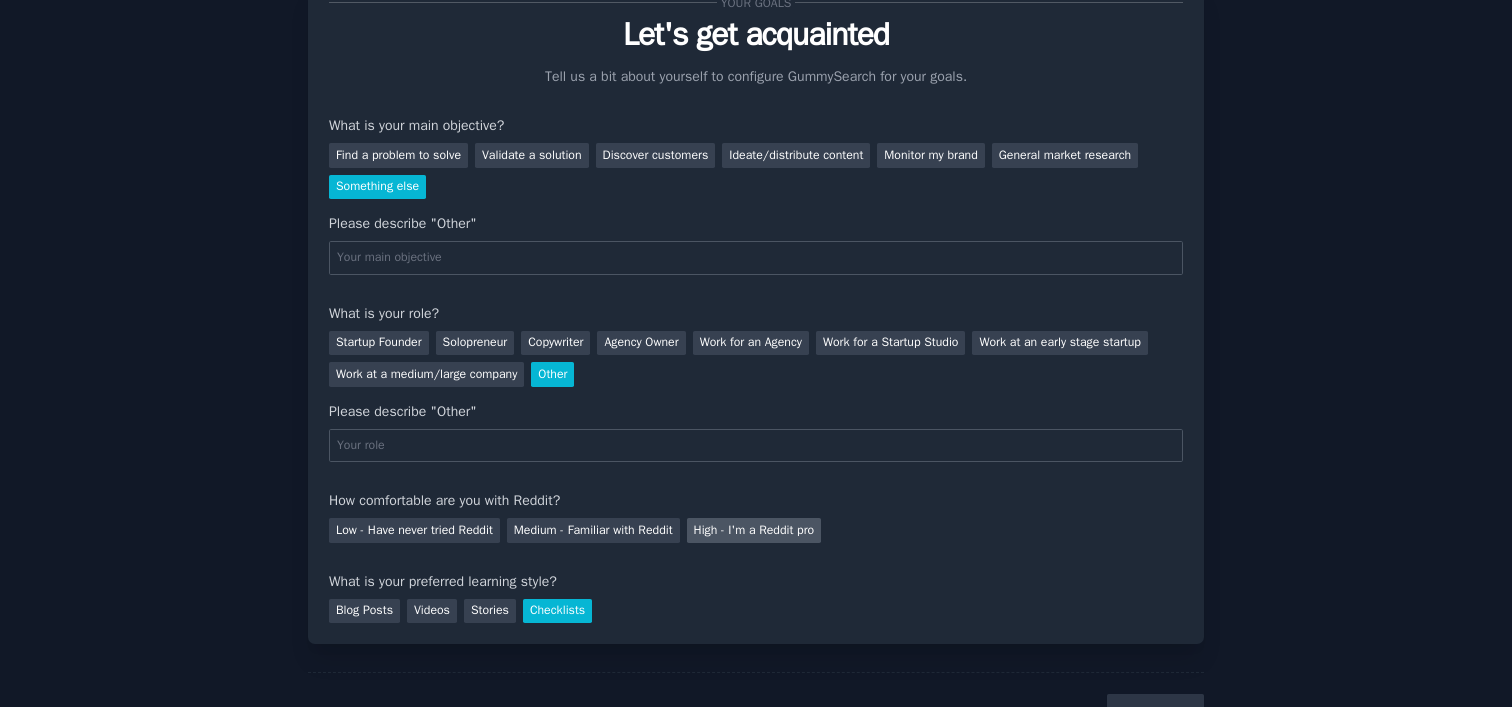click on "High - I'm a Reddit pro" at bounding box center (754, 530) 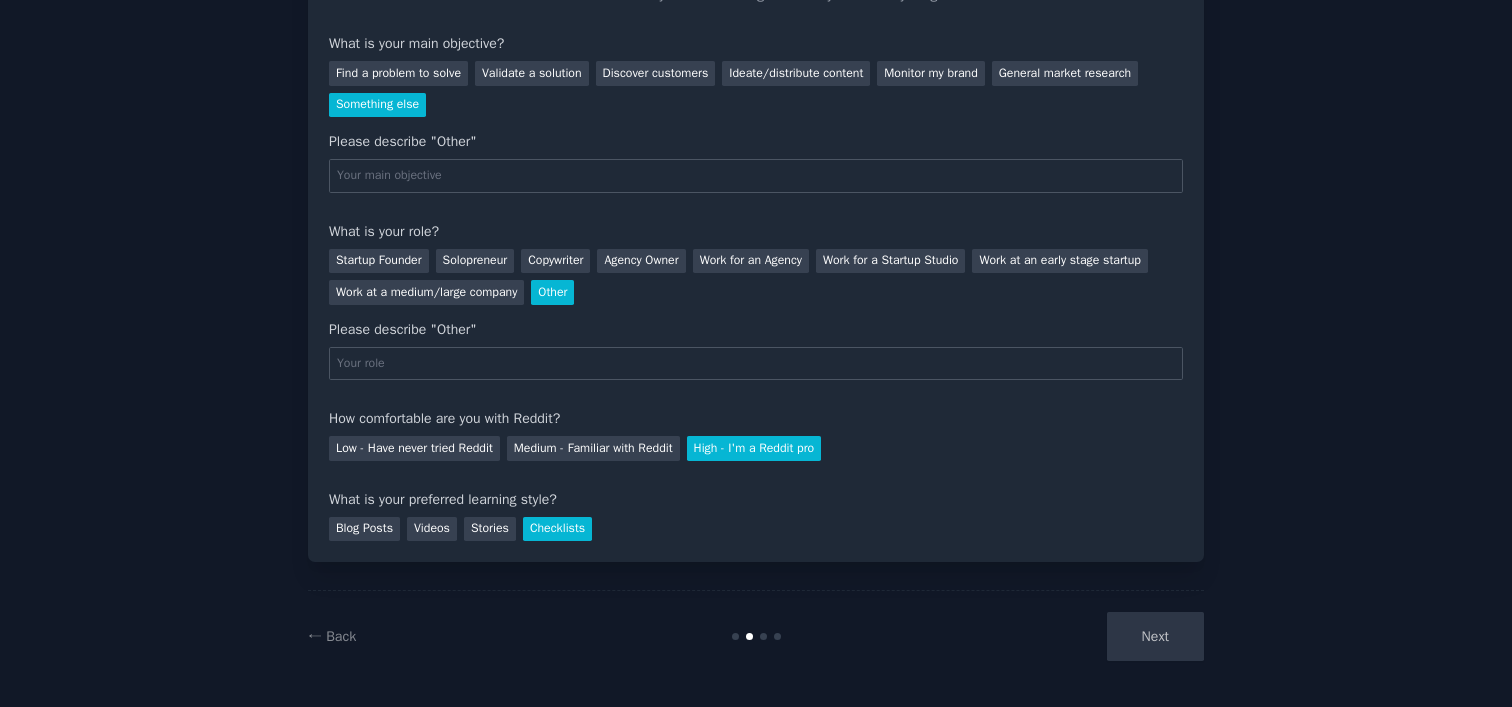 scroll, scrollTop: 160, scrollLeft: 0, axis: vertical 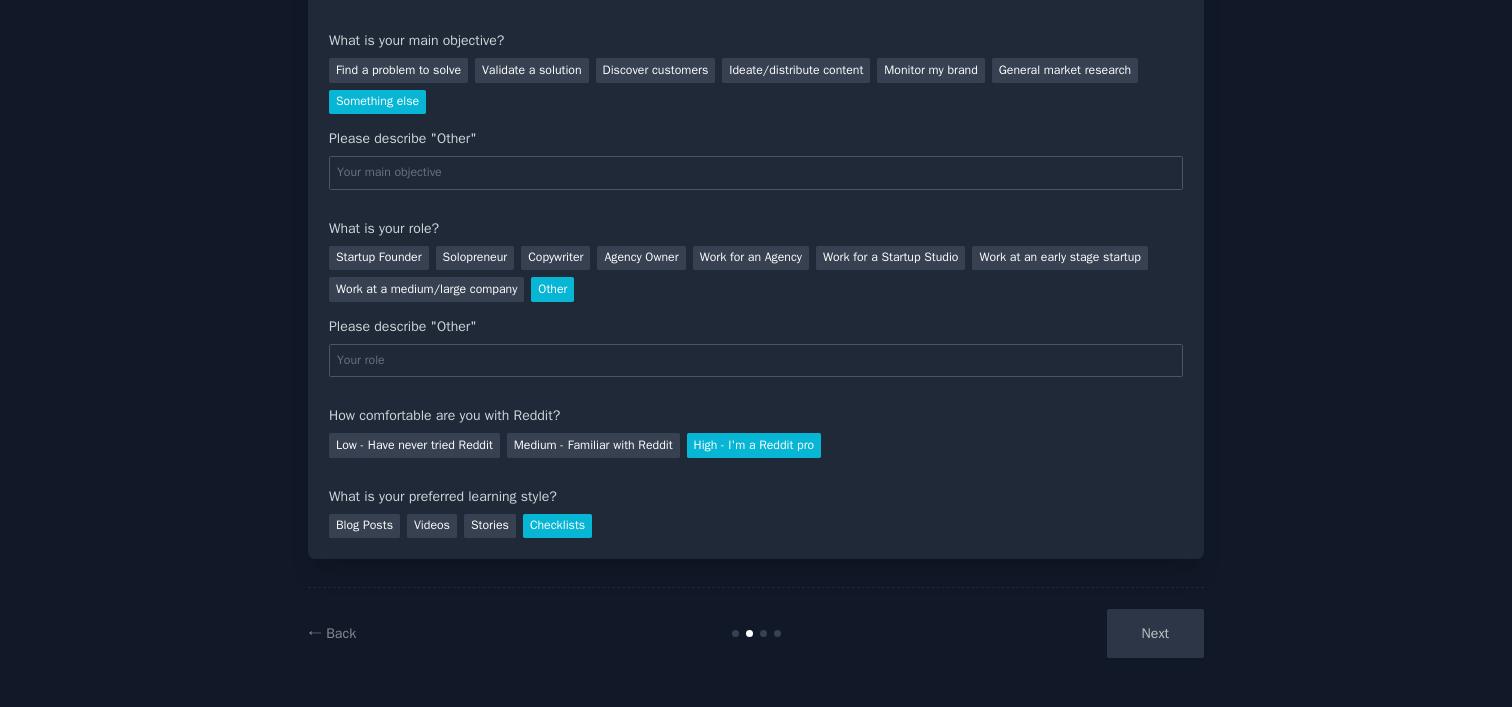 click on "Next" at bounding box center [1054, 633] 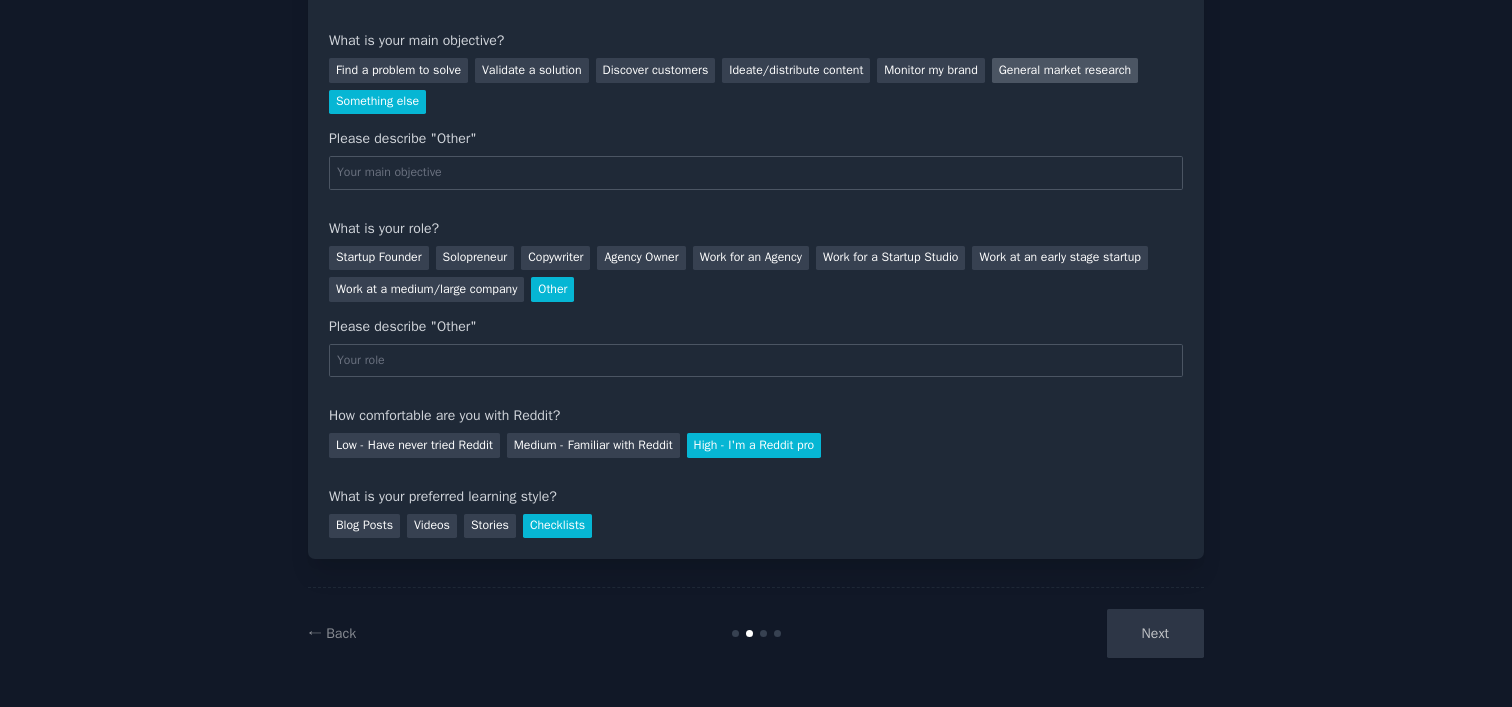 click on "General market research" at bounding box center (1065, 70) 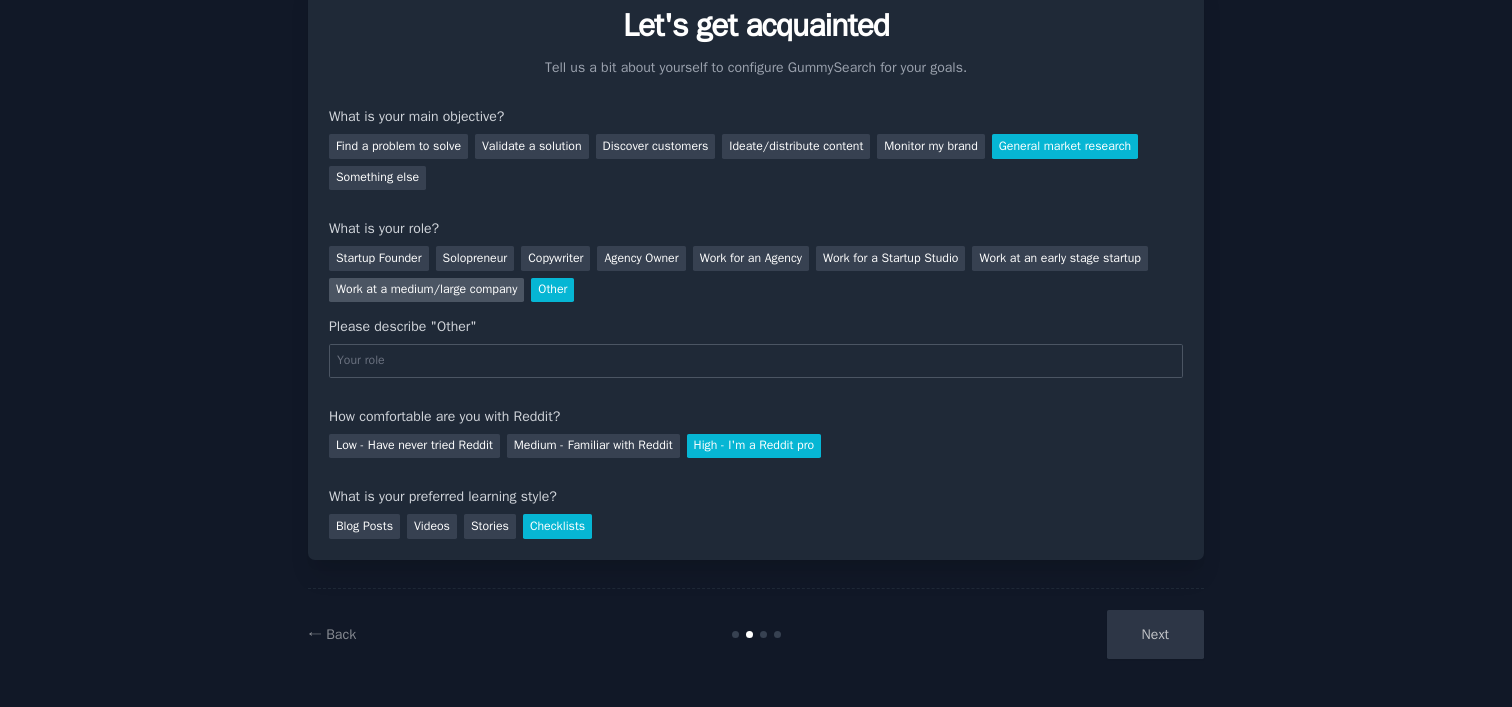 click on "Work at a medium/large company" at bounding box center [426, 290] 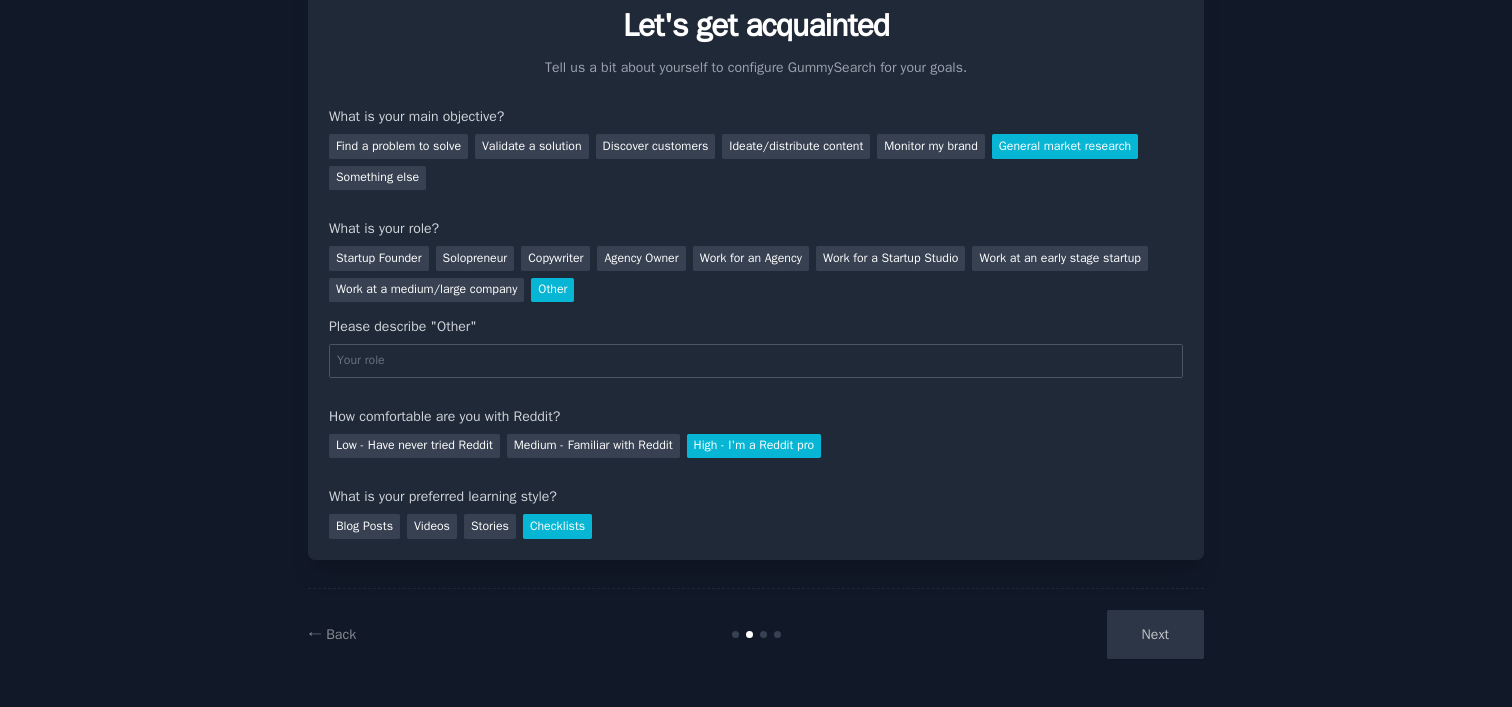 scroll, scrollTop: 9, scrollLeft: 0, axis: vertical 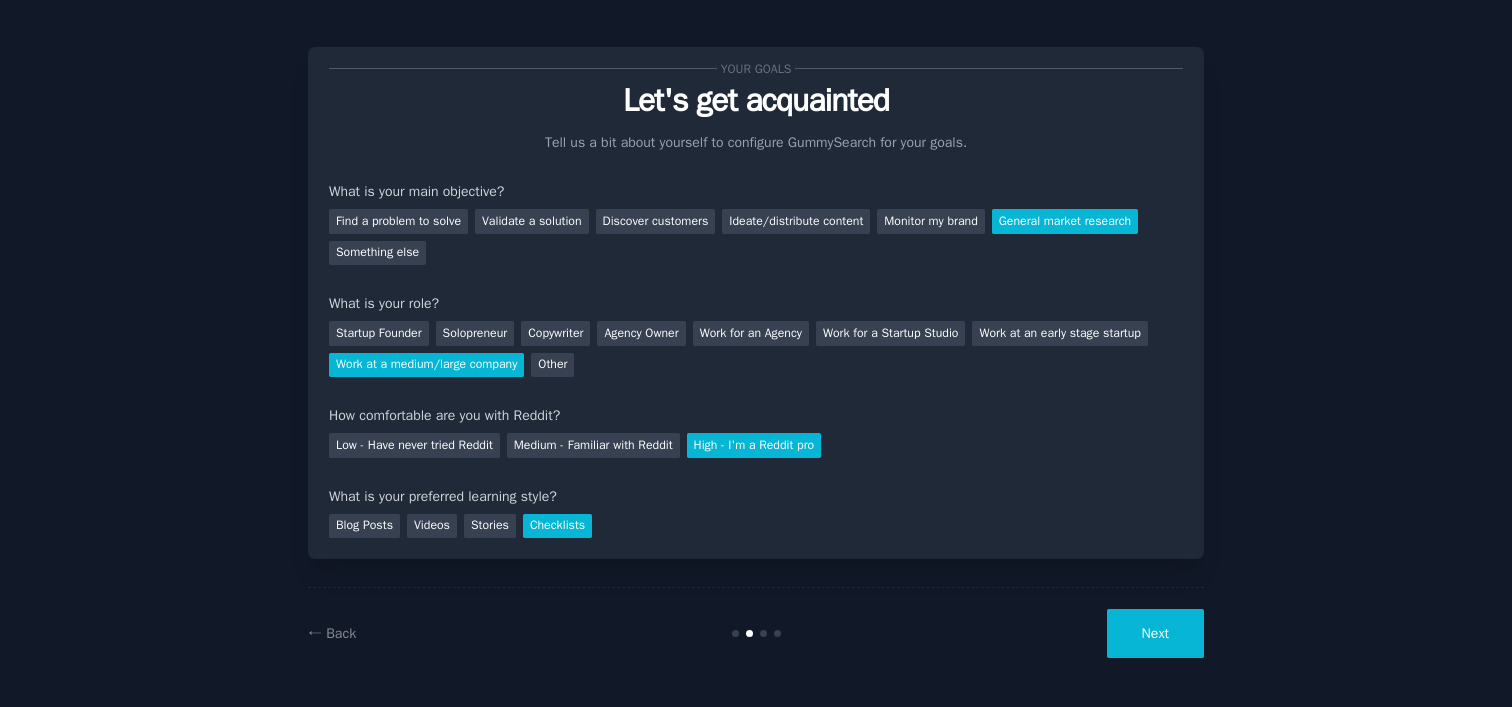 click on "Next" at bounding box center [1155, 633] 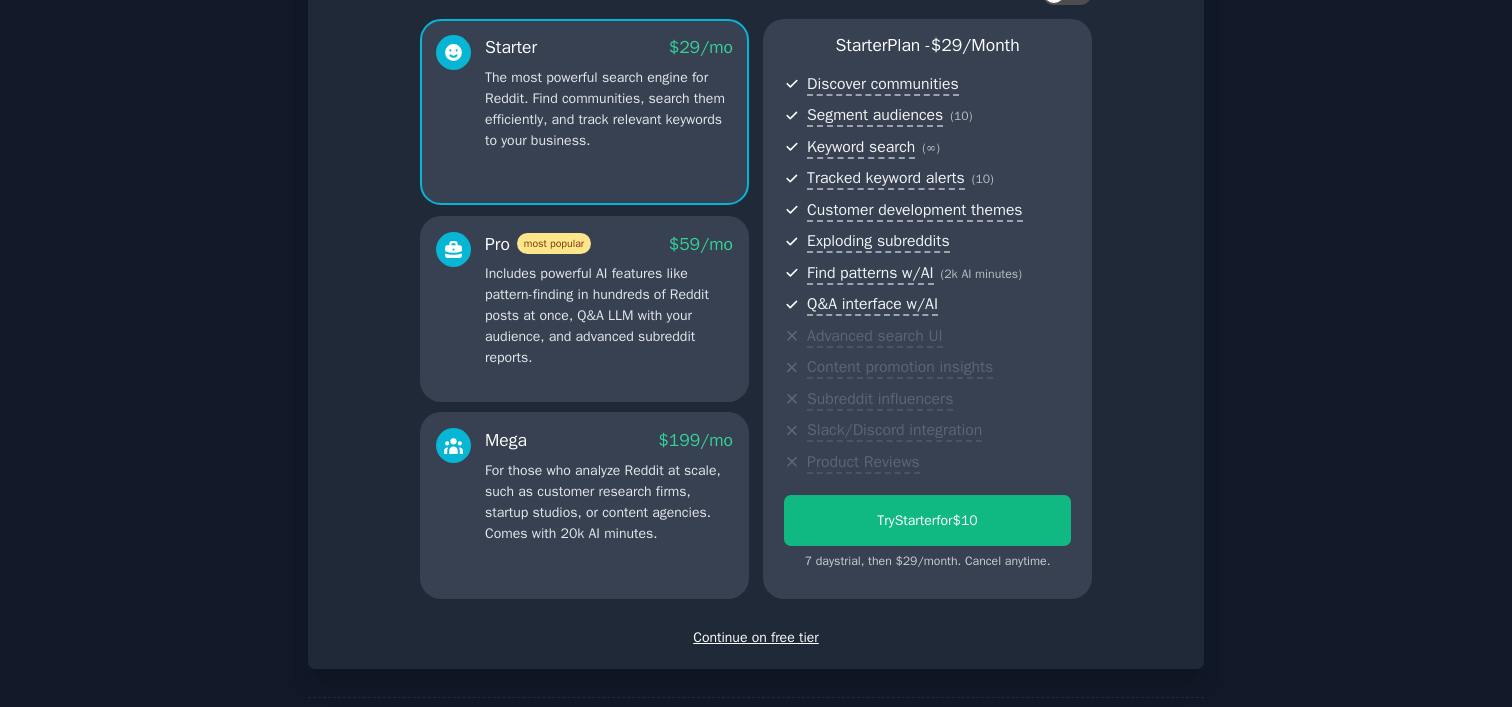 scroll, scrollTop: 241, scrollLeft: 0, axis: vertical 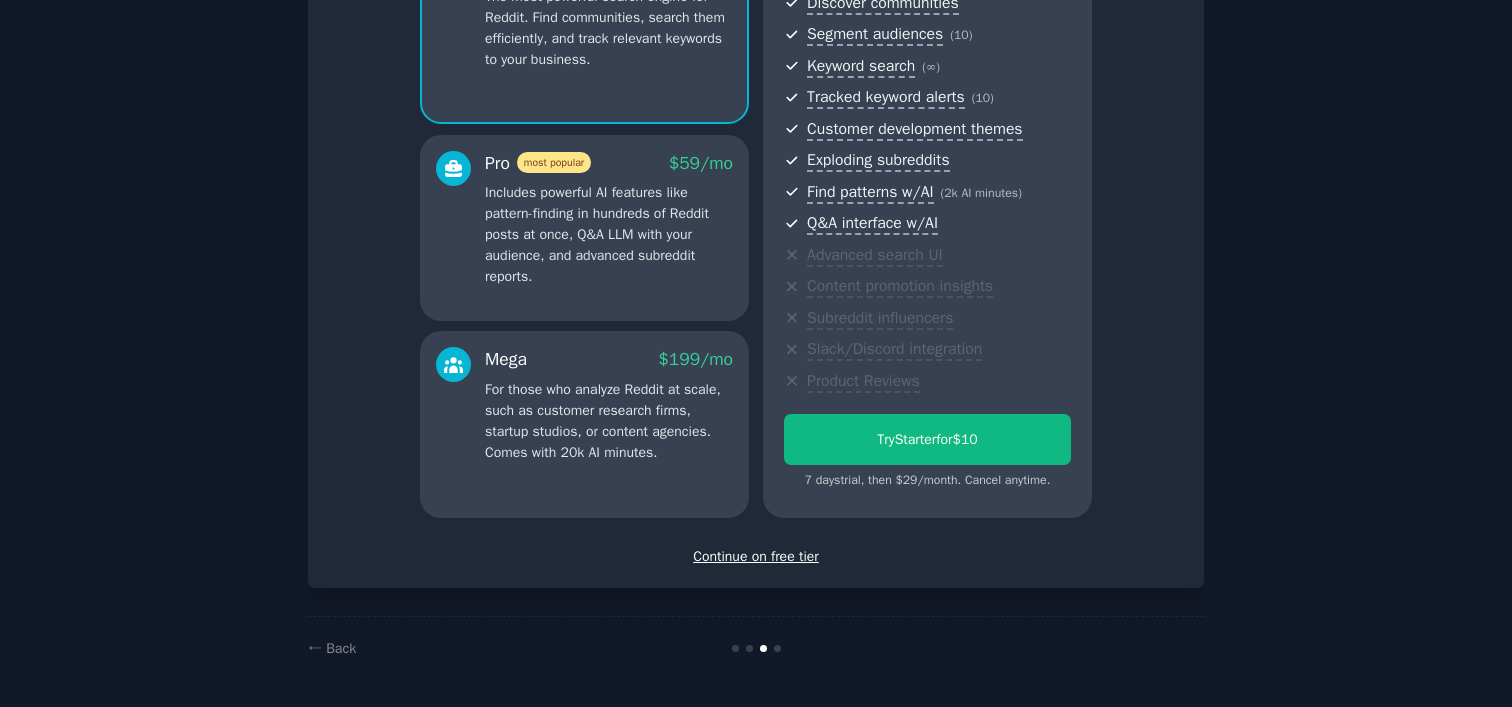 click on "Continue on free tier" at bounding box center (756, 556) 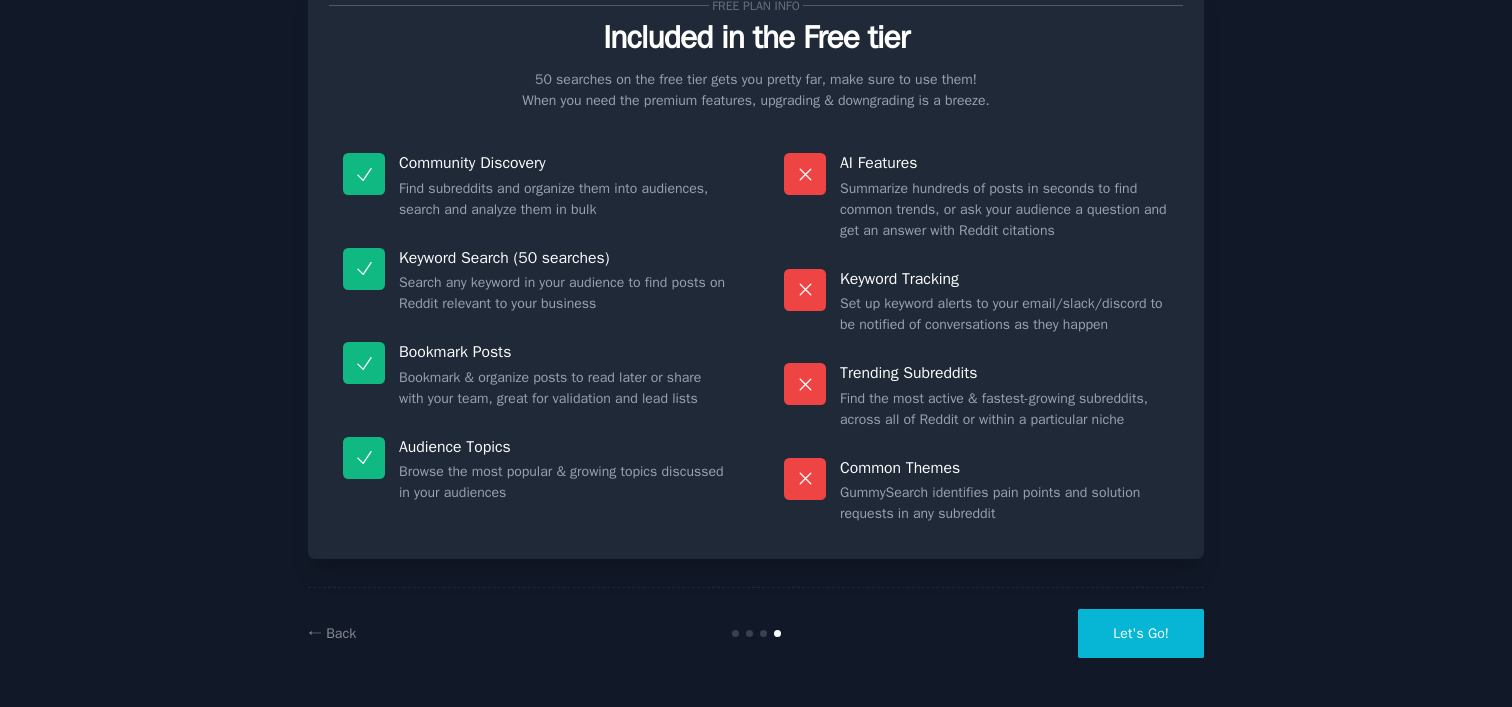 click on "Let's Go!" at bounding box center [1141, 633] 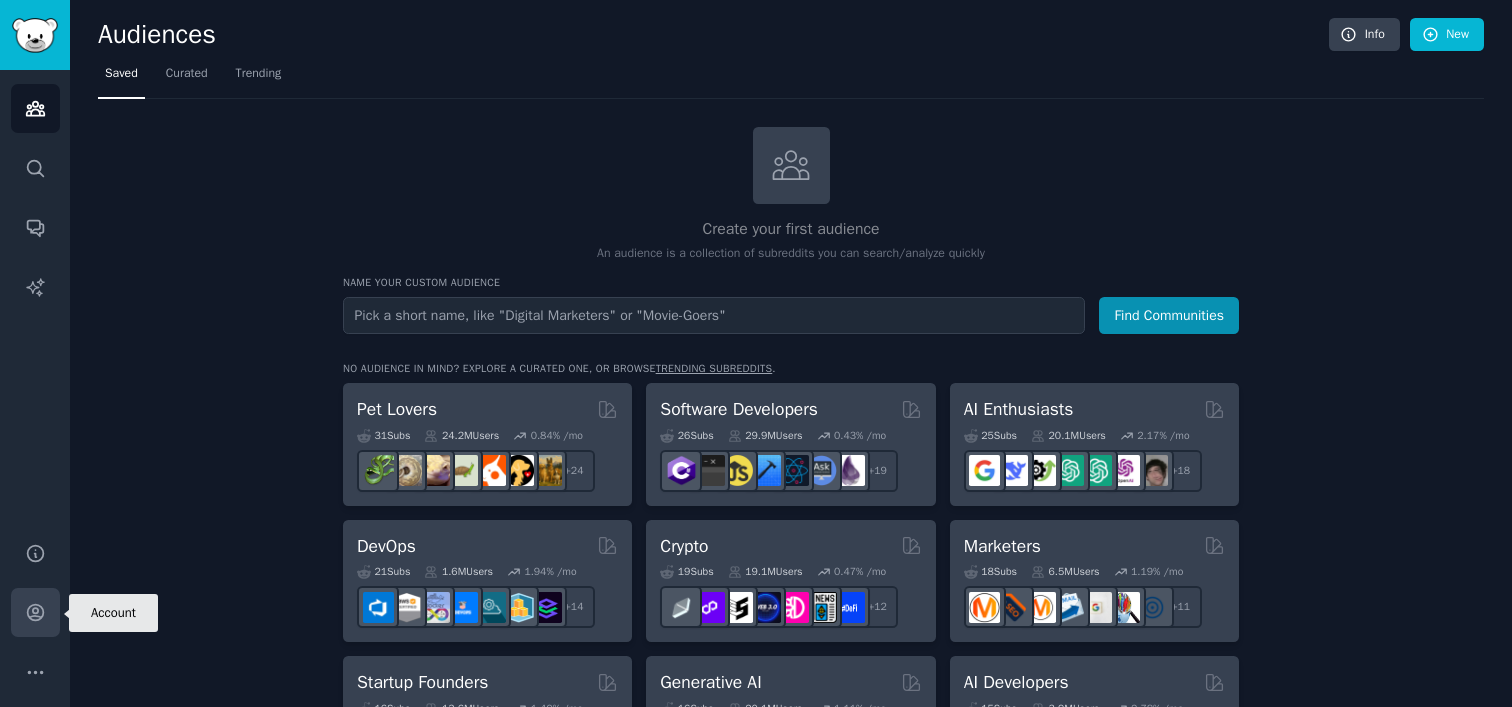 click 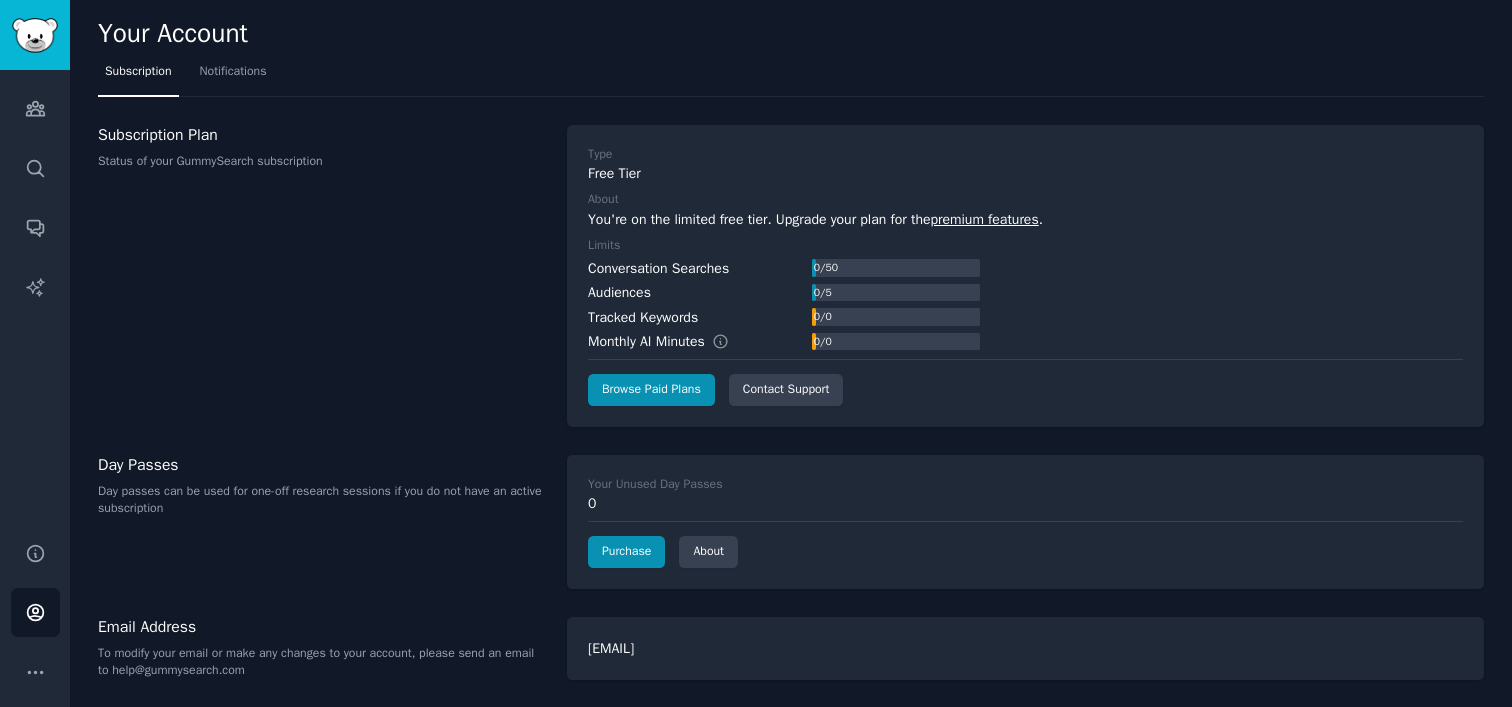 scroll, scrollTop: 0, scrollLeft: 0, axis: both 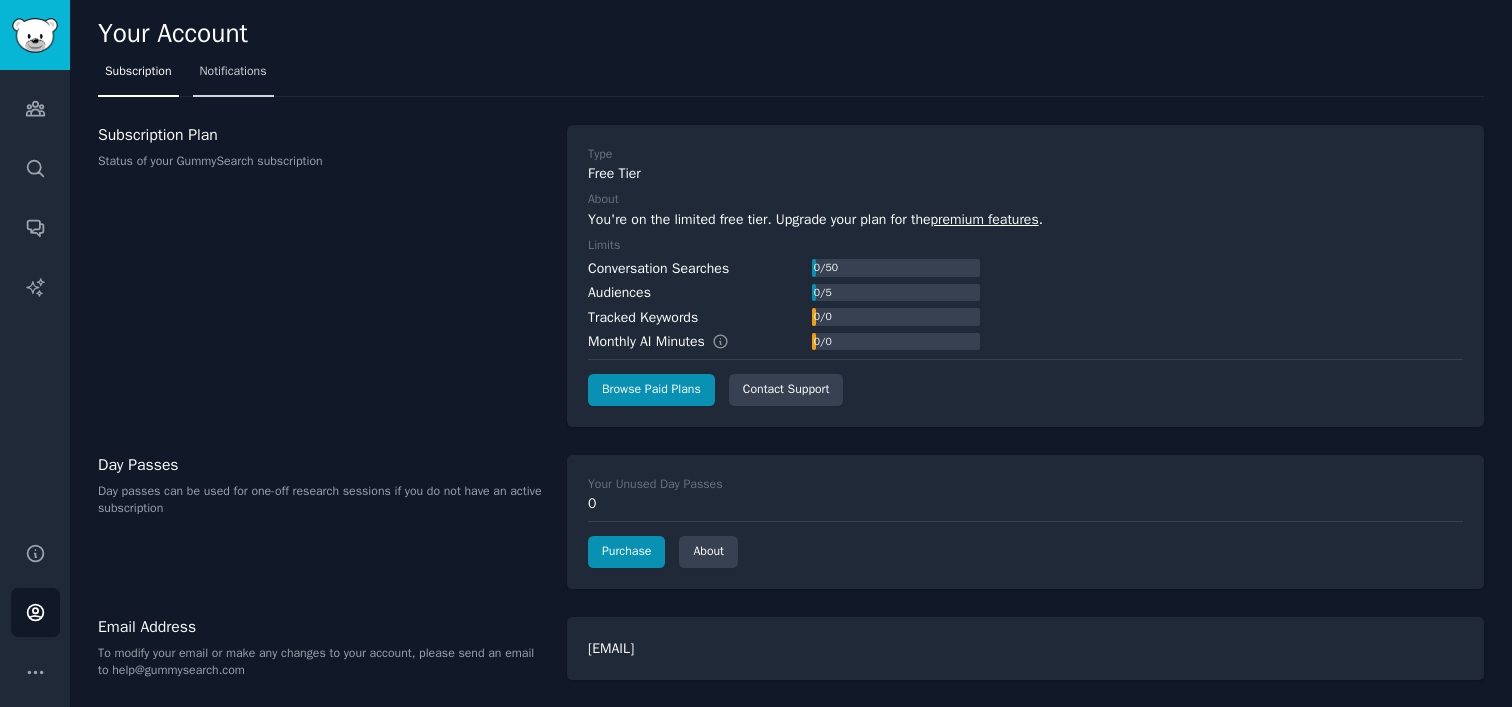 click on "Notifications" at bounding box center [233, 72] 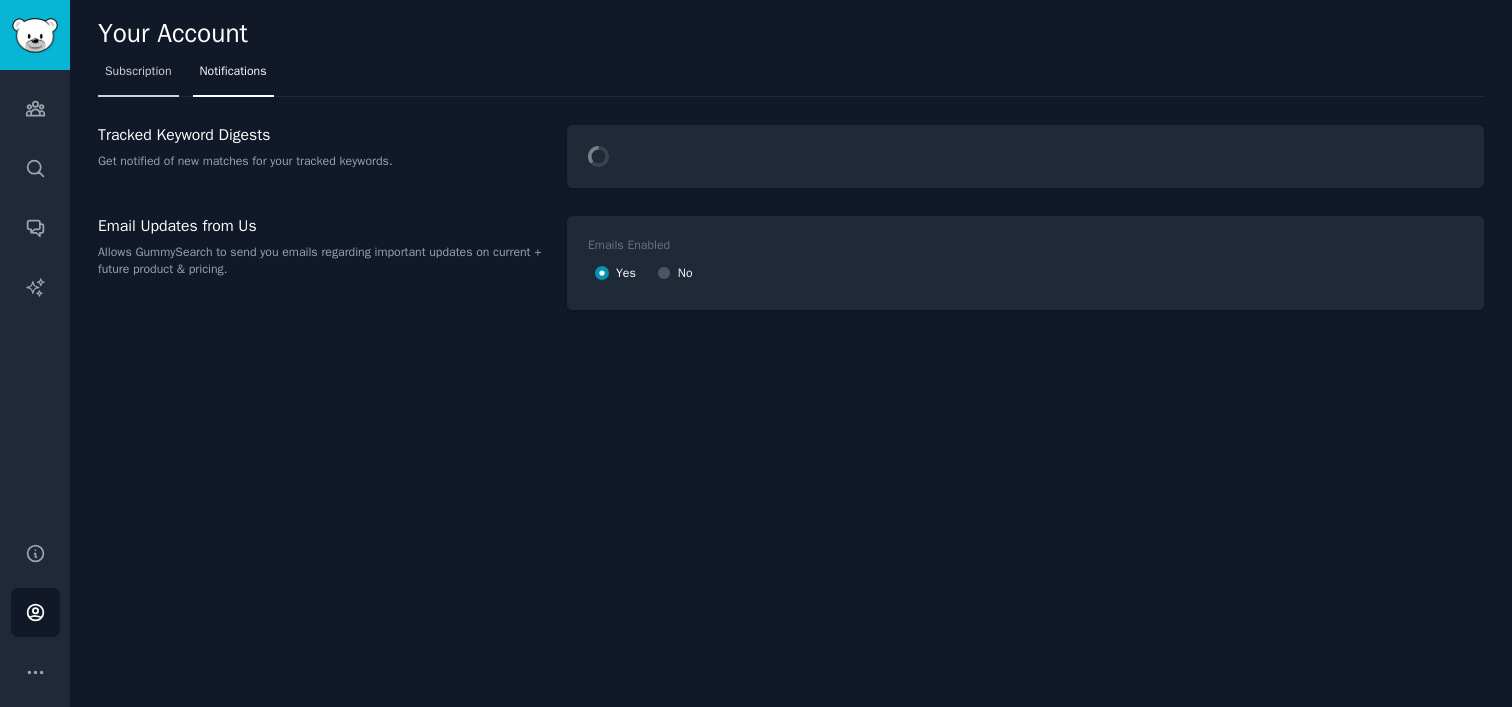 click on "Subscription" at bounding box center [138, 72] 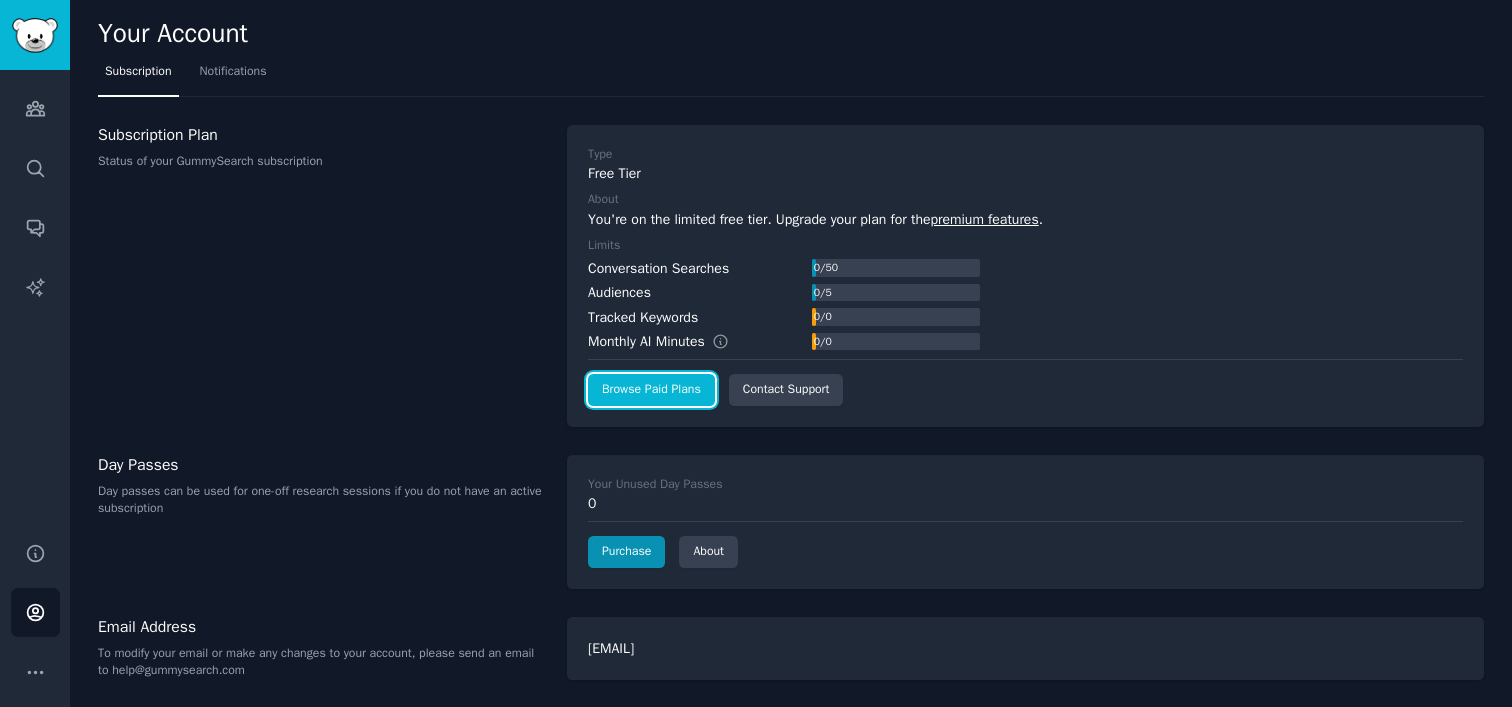 click on "Browse Paid Plans" at bounding box center [651, 390] 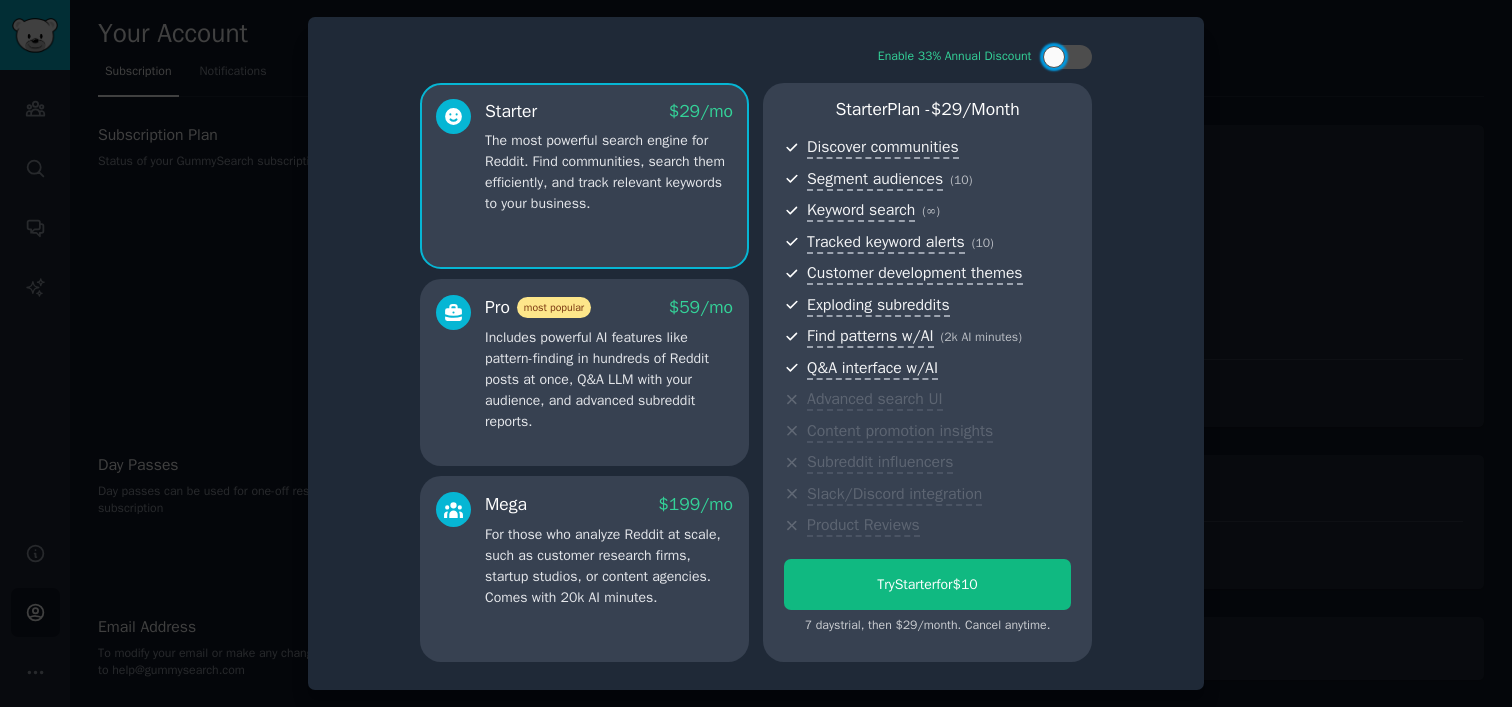 click at bounding box center [756, 353] 